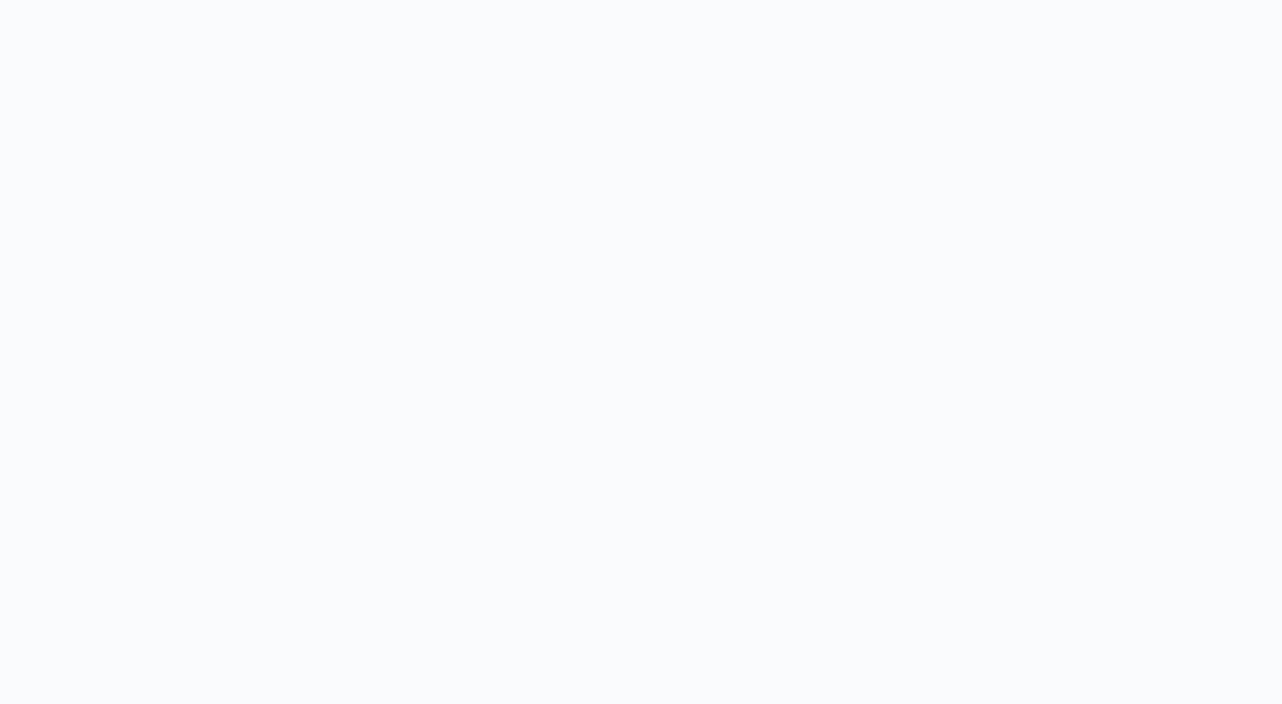 scroll, scrollTop: 0, scrollLeft: 0, axis: both 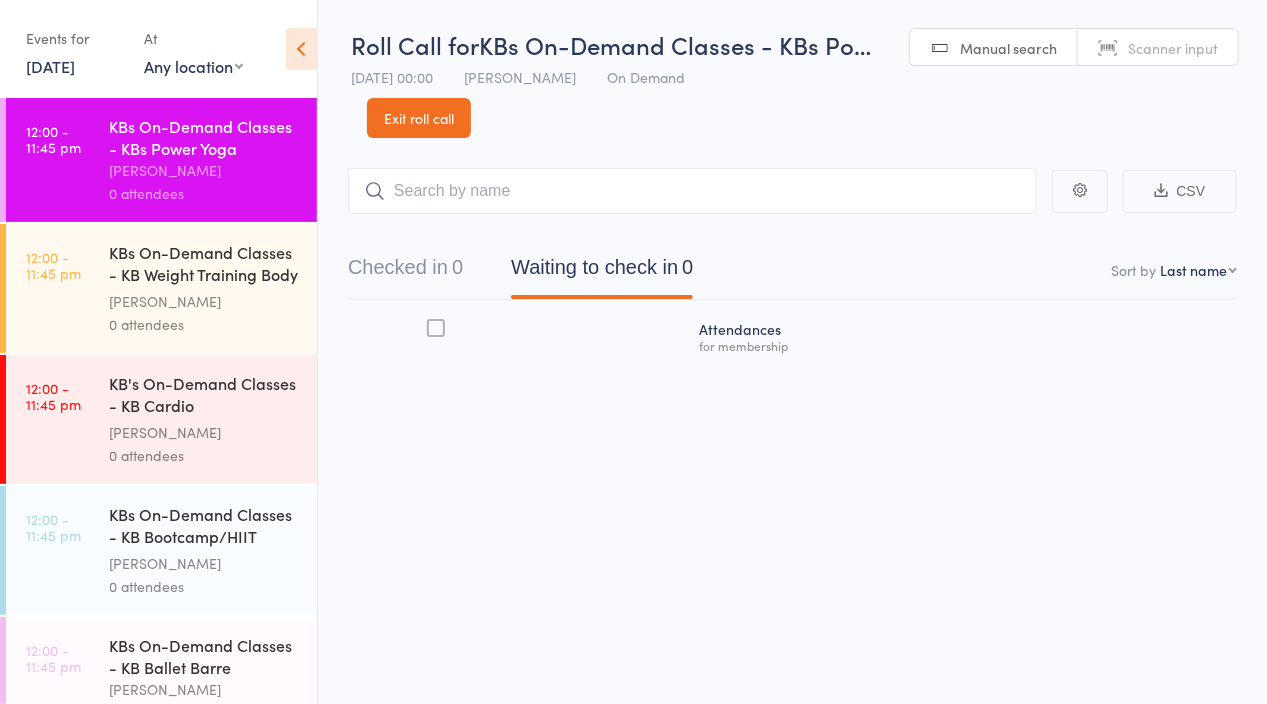 click on "12:00 - 11:45 pm" at bounding box center [53, 396] 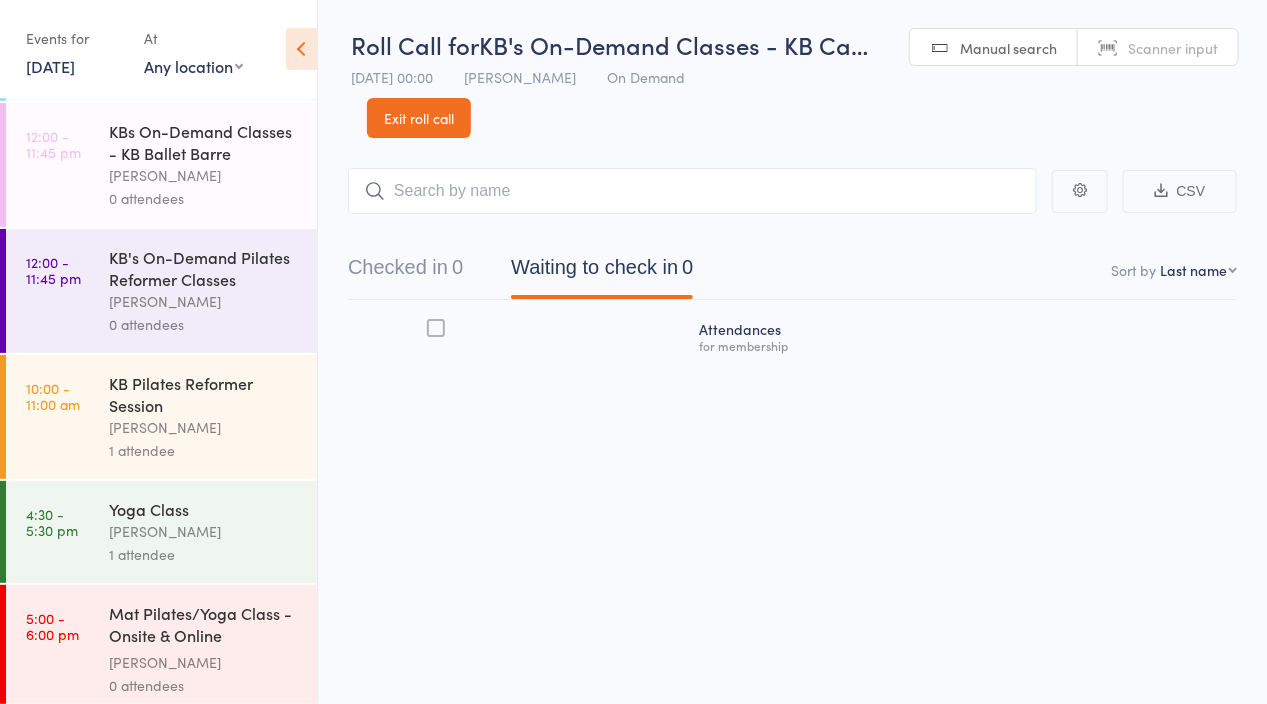 scroll, scrollTop: 543, scrollLeft: 0, axis: vertical 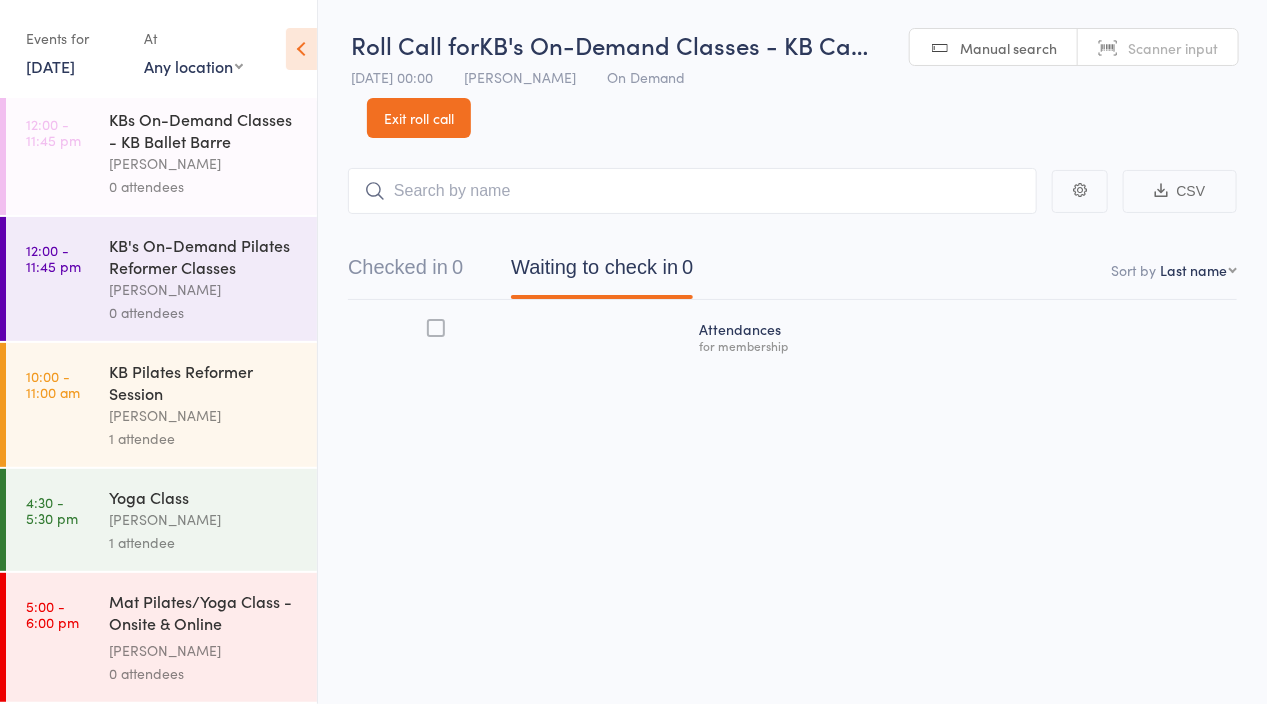 click on "Kathy Jo Burgett" at bounding box center [204, 415] 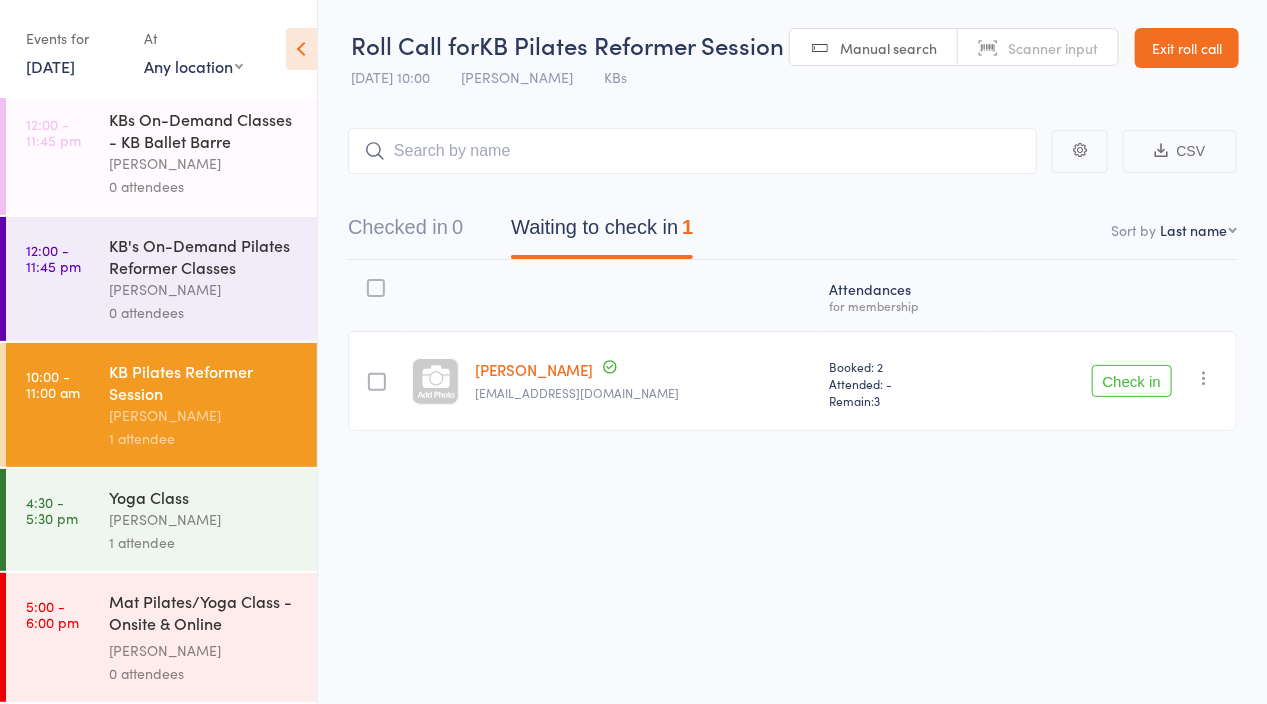 scroll, scrollTop: 538, scrollLeft: 0, axis: vertical 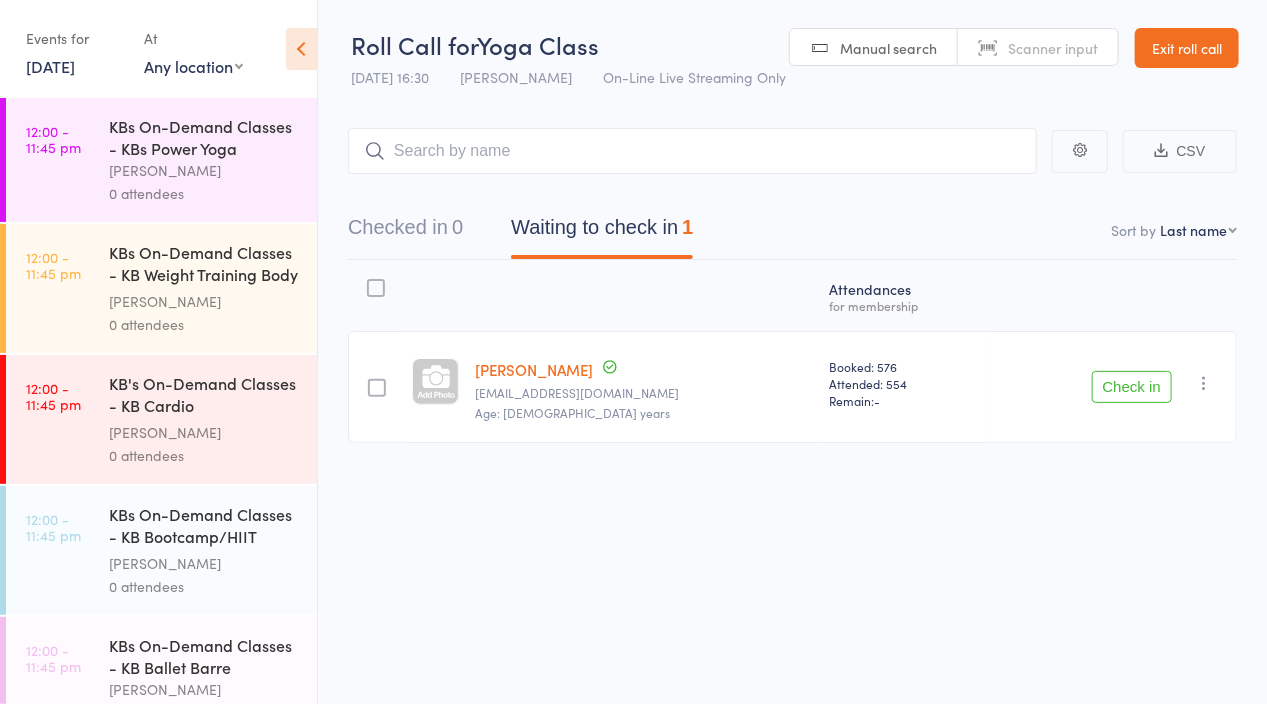 click at bounding box center (377, 388) 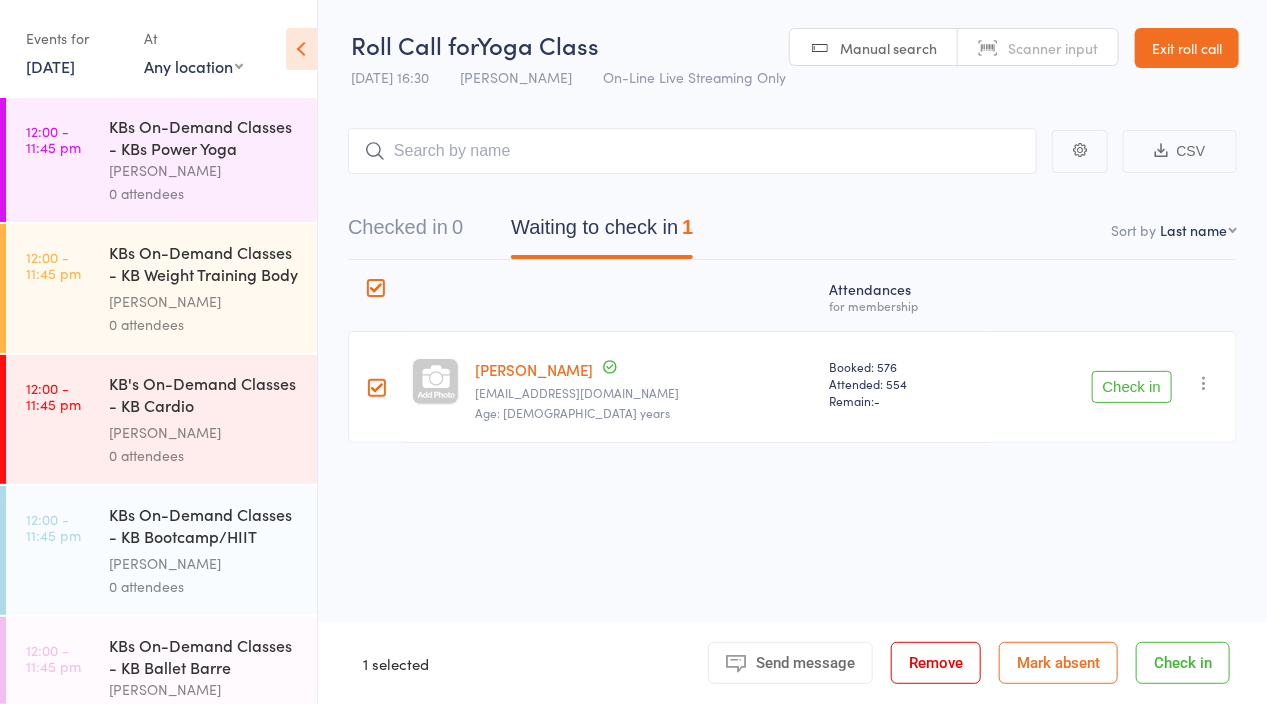 click at bounding box center (377, 388) 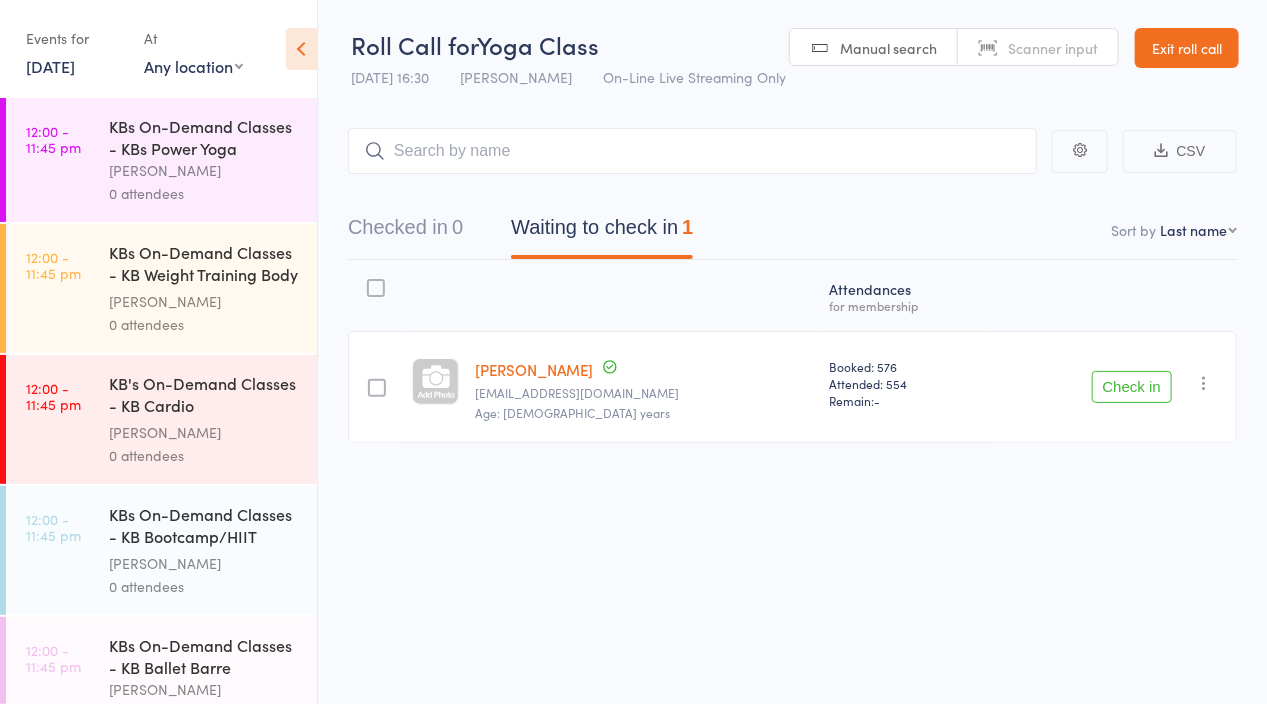 click at bounding box center [377, 388] 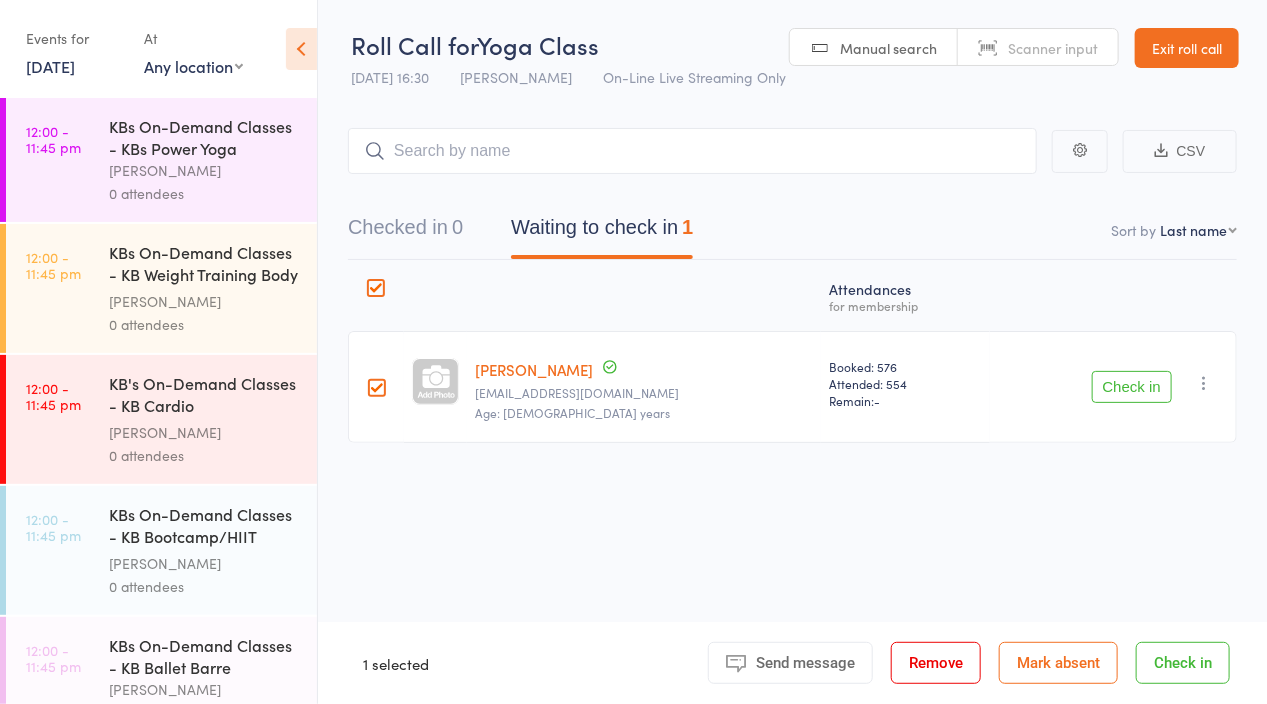click on "Check in" at bounding box center (1132, 387) 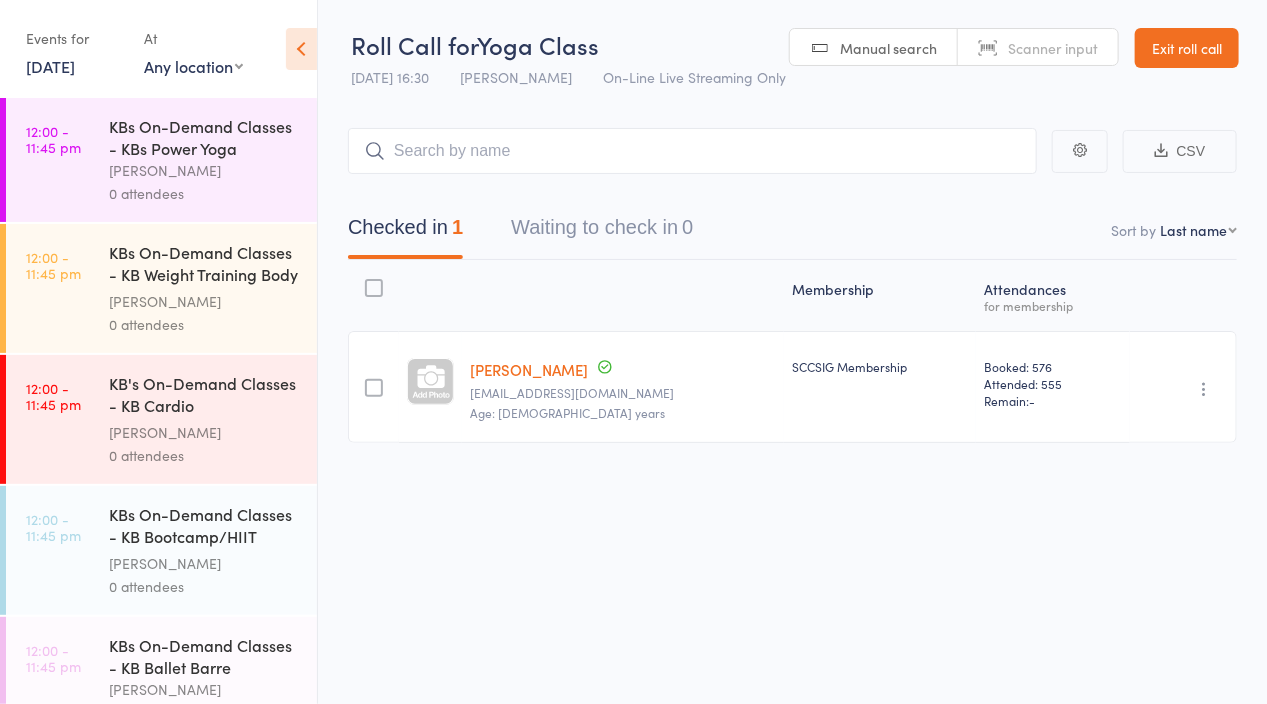 click on "Exit roll call" at bounding box center (1187, 48) 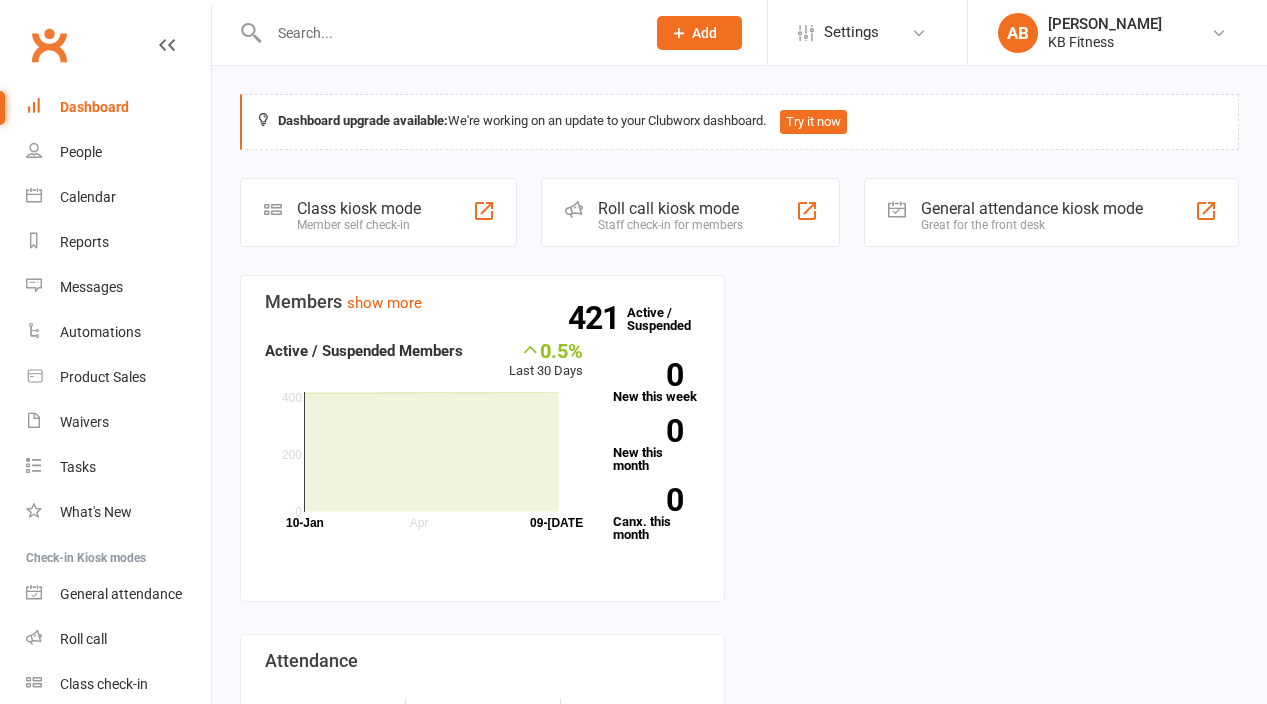 scroll, scrollTop: 0, scrollLeft: 0, axis: both 